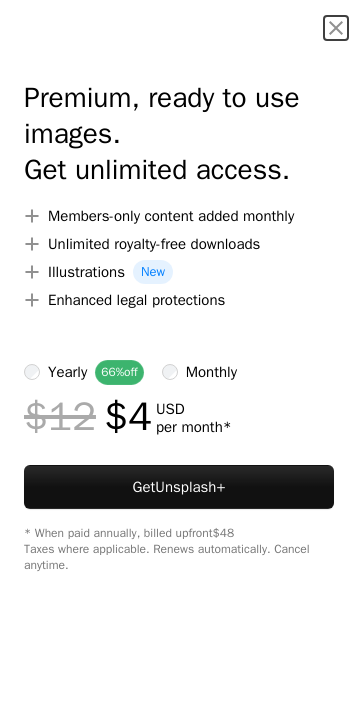 scroll, scrollTop: 0, scrollLeft: 0, axis: both 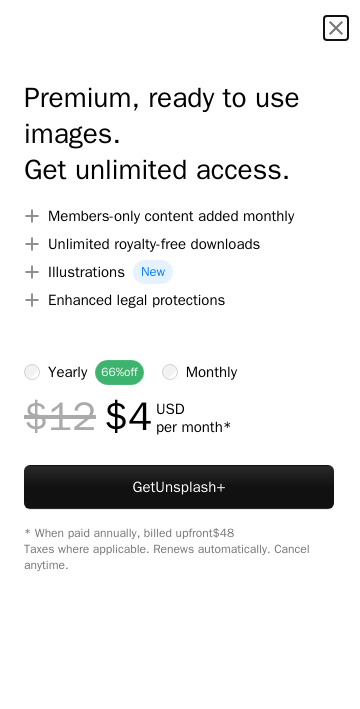 click on "An X shape" at bounding box center (336, 28) 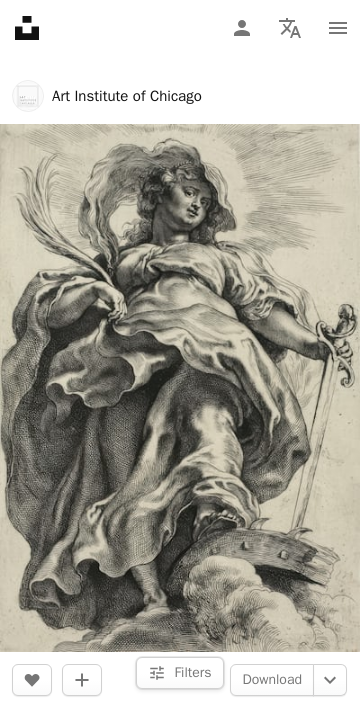 scroll, scrollTop: 5600, scrollLeft: 0, axis: vertical 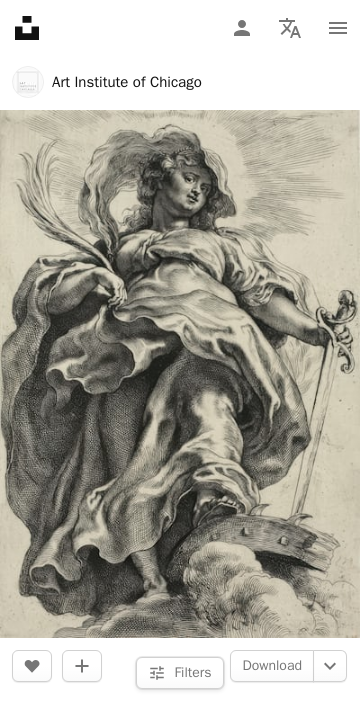 click at bounding box center (180, -3593) 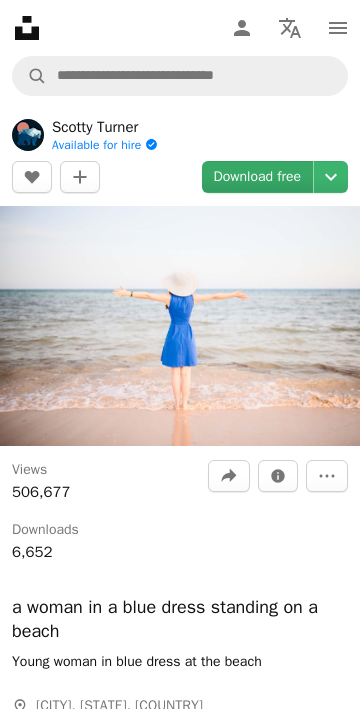 click on "Download free" at bounding box center (258, 177) 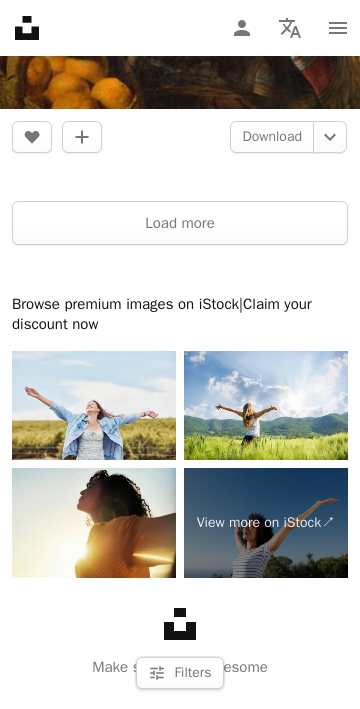 scroll, scrollTop: 13085, scrollLeft: 0, axis: vertical 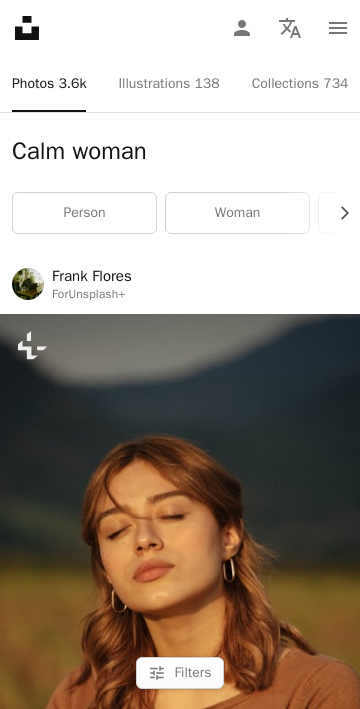 click on "calm" at bounding box center (696, 213) 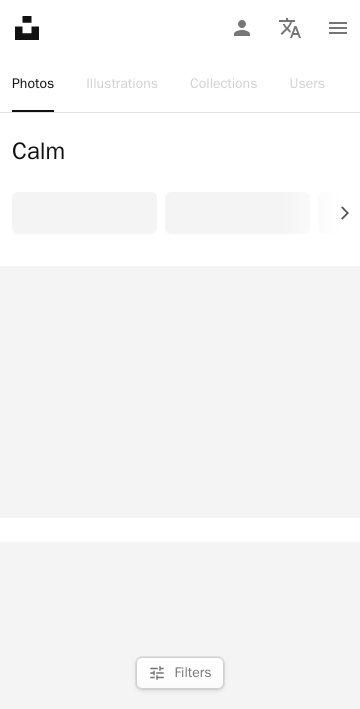 scroll, scrollTop: 0, scrollLeft: 0, axis: both 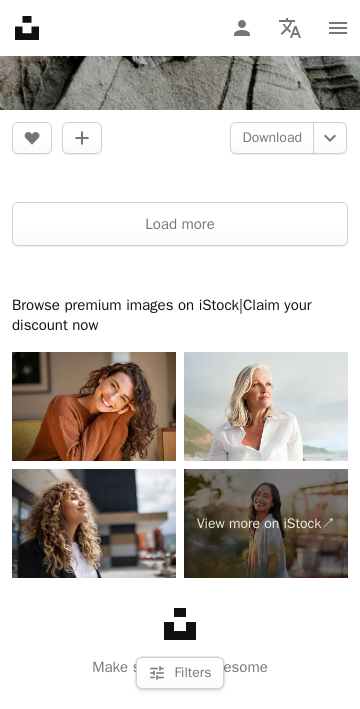 click at bounding box center [180, -8460] 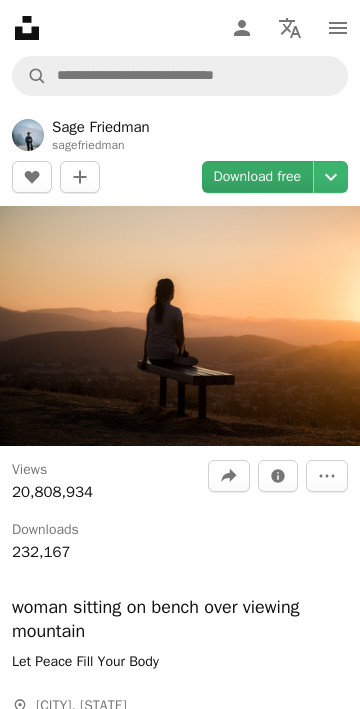 click on "Download free" at bounding box center (258, 177) 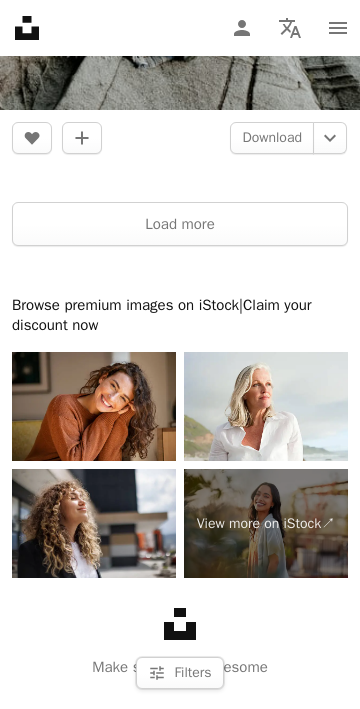 scroll, scrollTop: 18985, scrollLeft: 0, axis: vertical 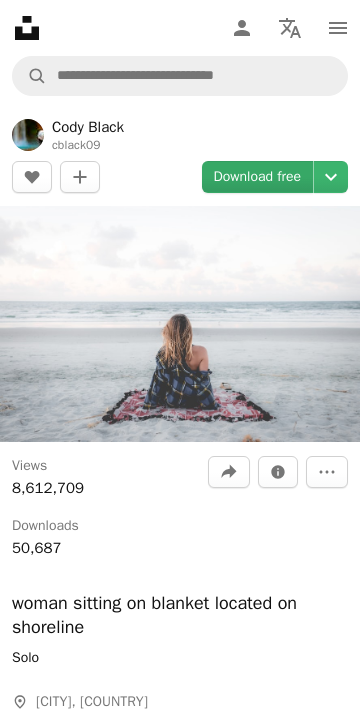 click on "Download free" at bounding box center [258, 177] 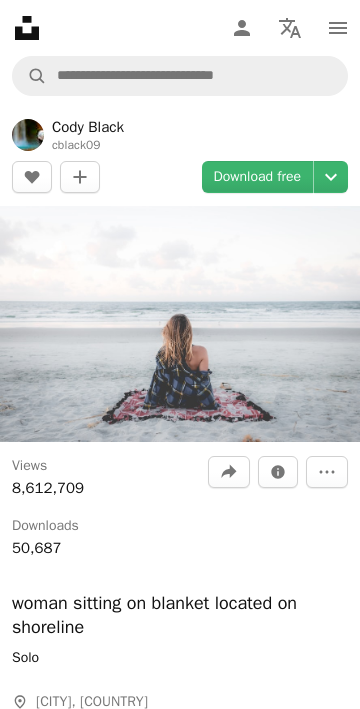 click on "An X shape Close Say thanks! Give a shoutout to Cody Black on social. A URL sharing icon (chains) Facebook icon X (formerly Twitter) icon Pinterest icon An envelope" at bounding box center (180, 2525) 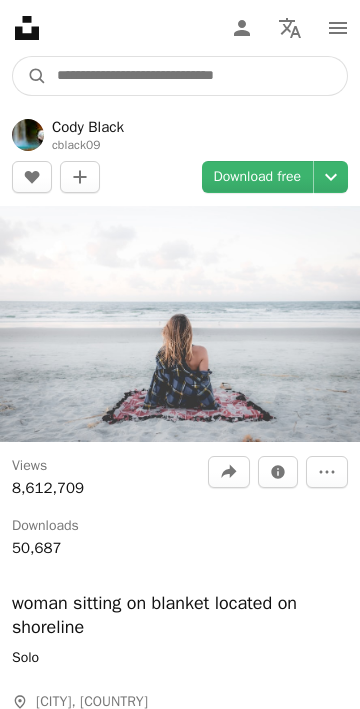click at bounding box center [197, 76] 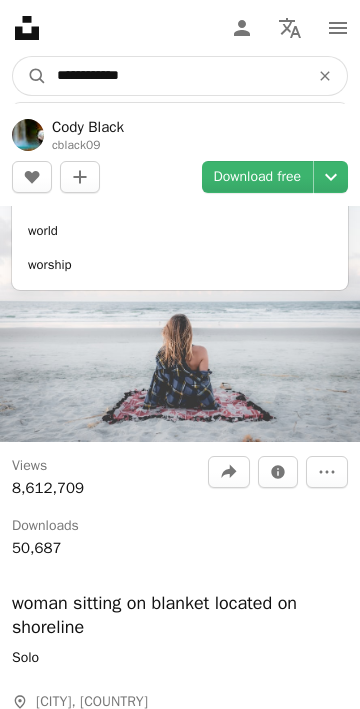 type on "**********" 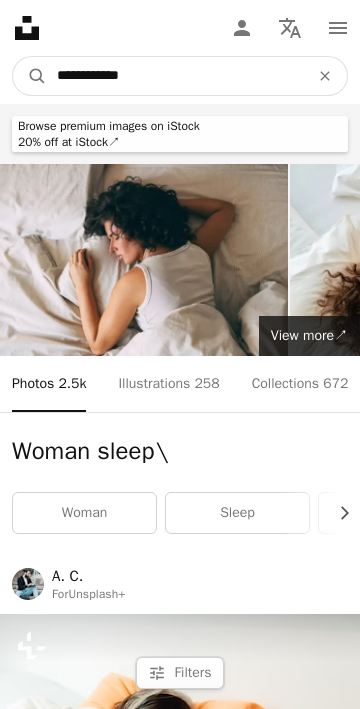 click on "**********" at bounding box center [175, 76] 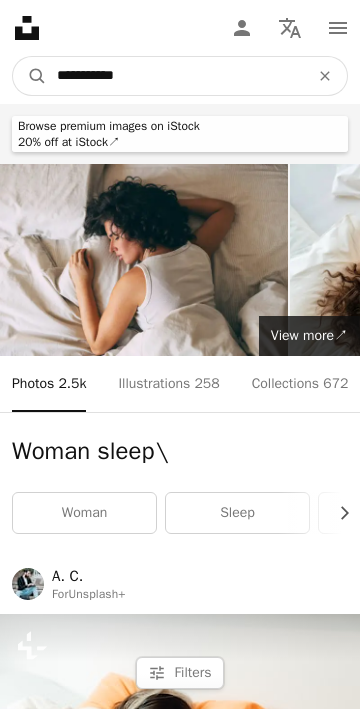 click on "A magnifying glass" at bounding box center (30, 76) 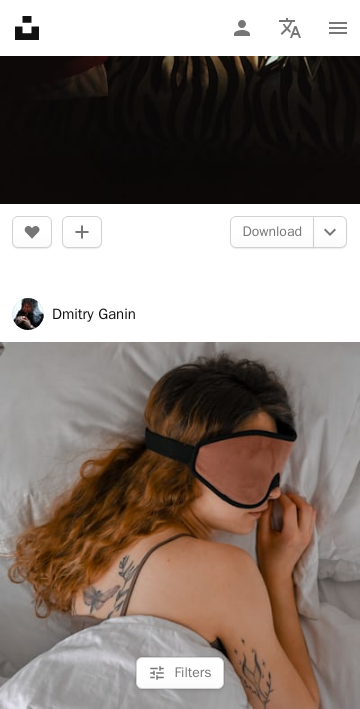 scroll, scrollTop: 9100, scrollLeft: 0, axis: vertical 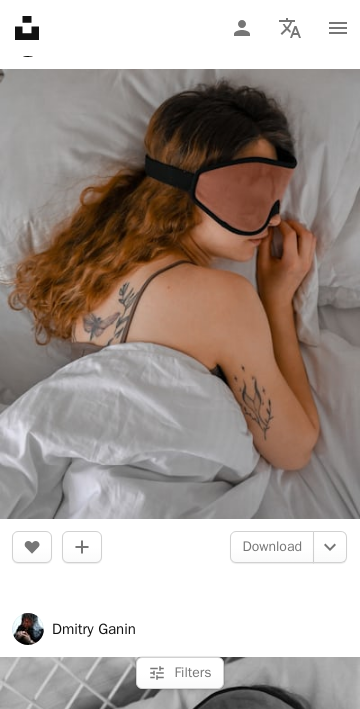 click on "**********" at bounding box center (175, -9024) 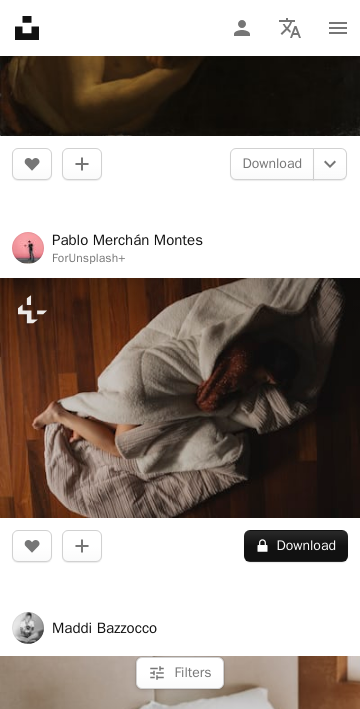 scroll, scrollTop: 5700, scrollLeft: 0, axis: vertical 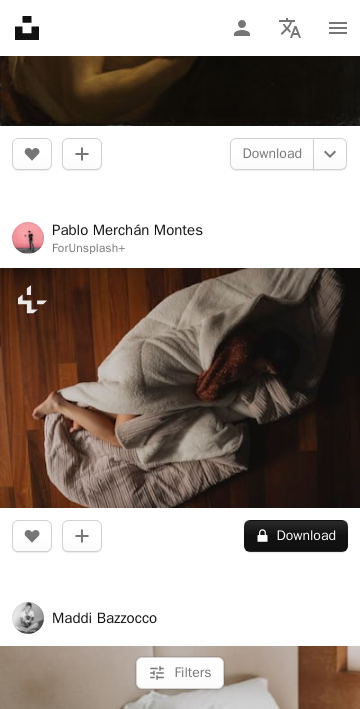 drag, startPoint x: 182, startPoint y: 28, endPoint x: 102, endPoint y: 37, distance: 80.50466 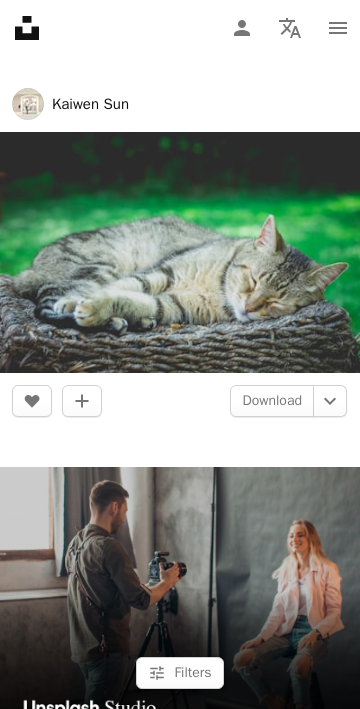 scroll, scrollTop: 800, scrollLeft: 0, axis: vertical 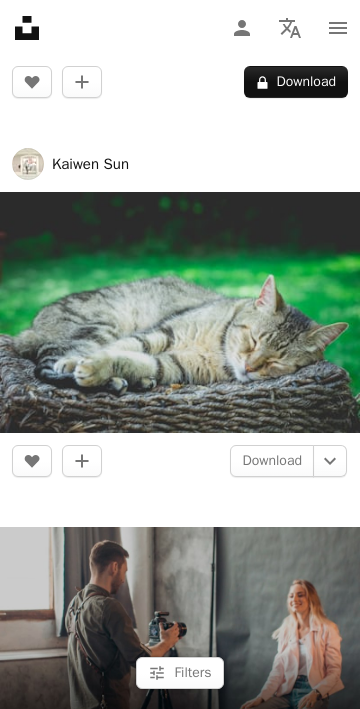 click at bounding box center [180, -66] 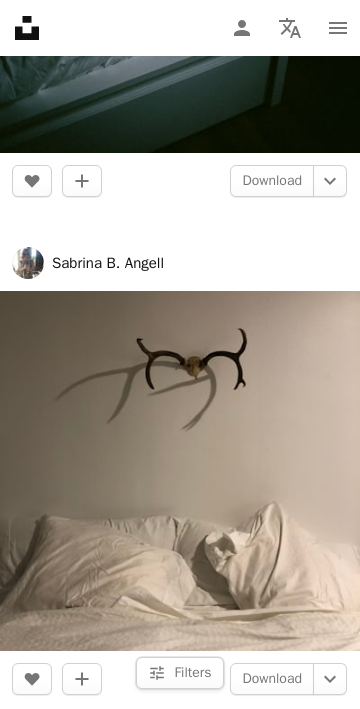 scroll, scrollTop: 9800, scrollLeft: 0, axis: vertical 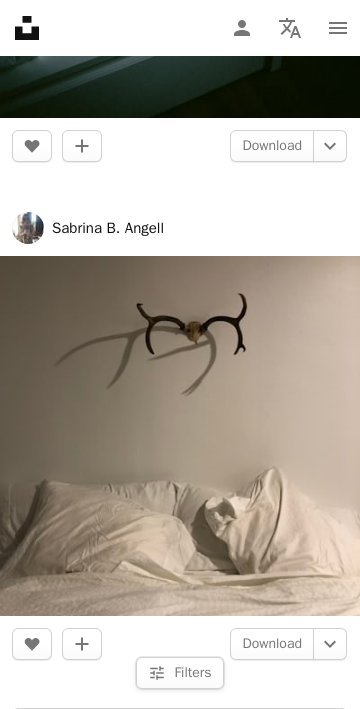 click at bounding box center [180, -6823] 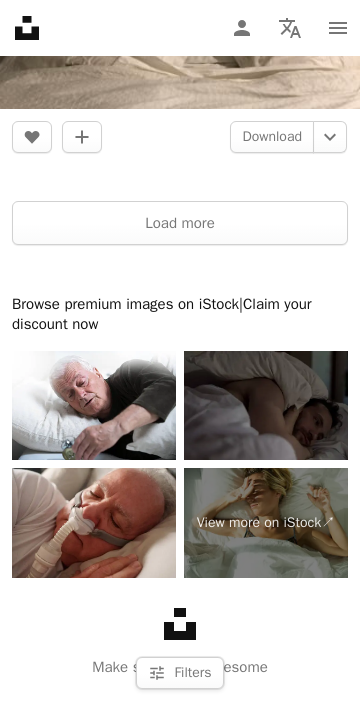scroll, scrollTop: 10600, scrollLeft: 0, axis: vertical 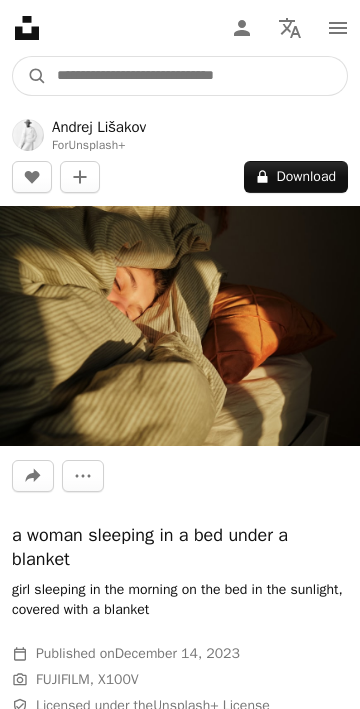 click at bounding box center [197, 76] 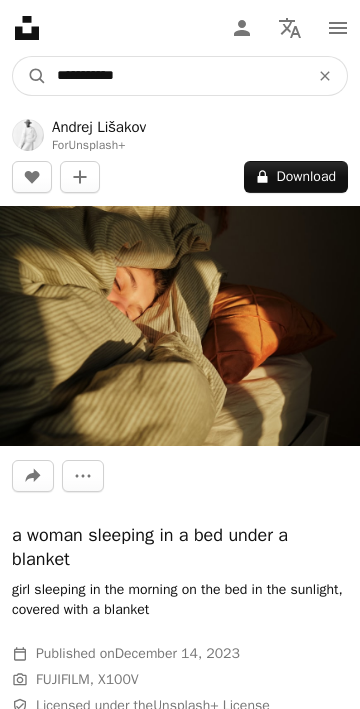 type on "**********" 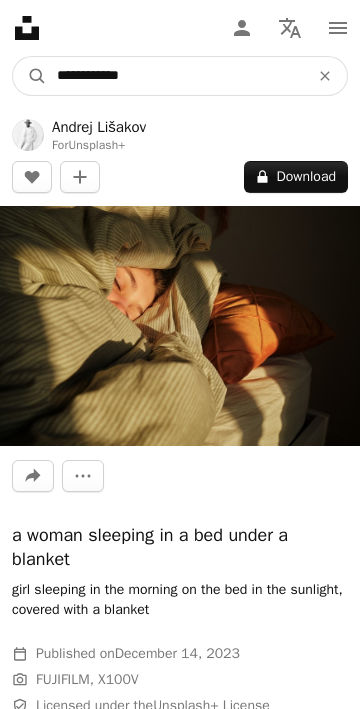 click on "A magnifying glass" at bounding box center (30, 76) 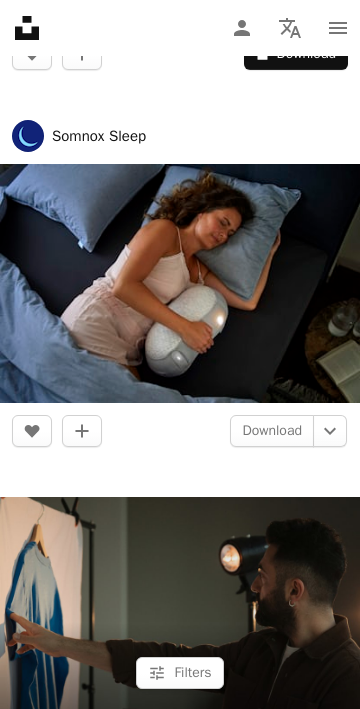 scroll, scrollTop: 1400, scrollLeft: 0, axis: vertical 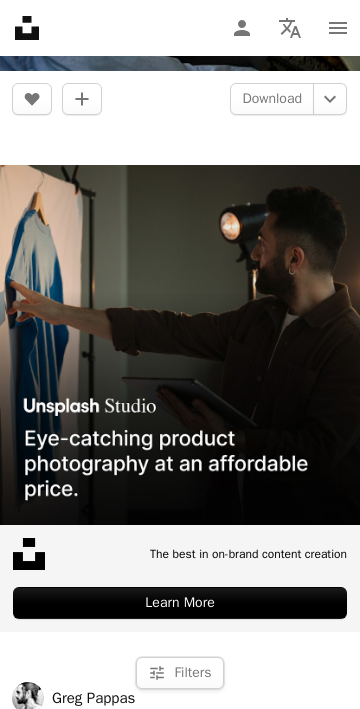 click at bounding box center [180, -546] 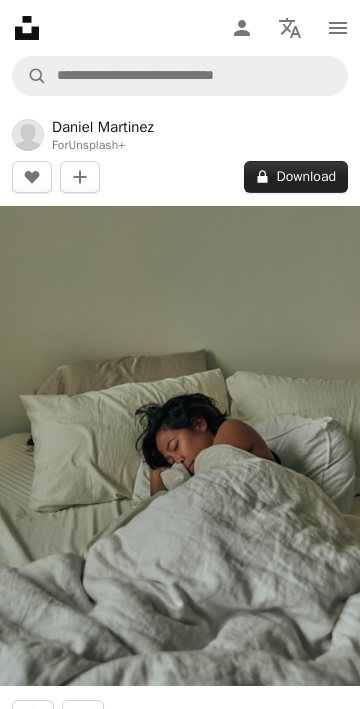 click on "A lock Download" at bounding box center (296, 177) 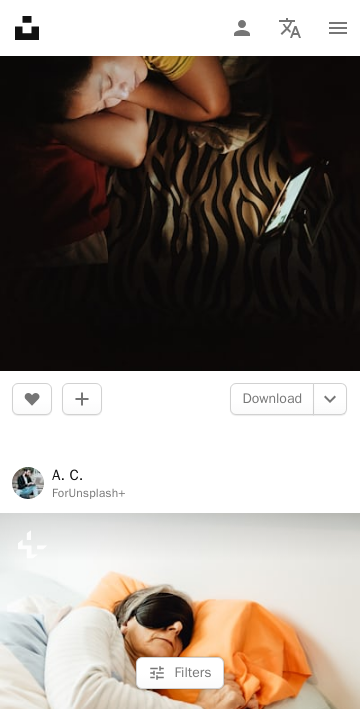 scroll, scrollTop: 3200, scrollLeft: 0, axis: vertical 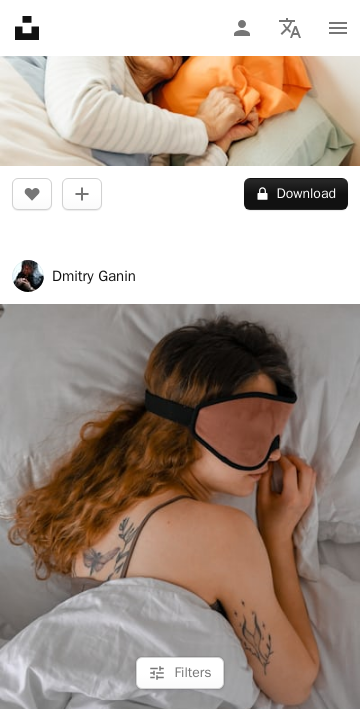 click at bounding box center [180, -1849] 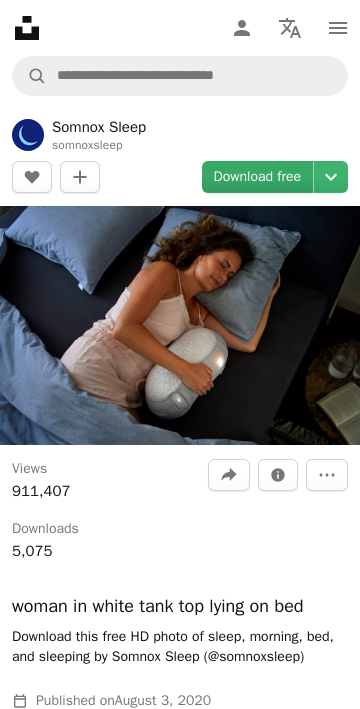 click on "Download free" at bounding box center (258, 177) 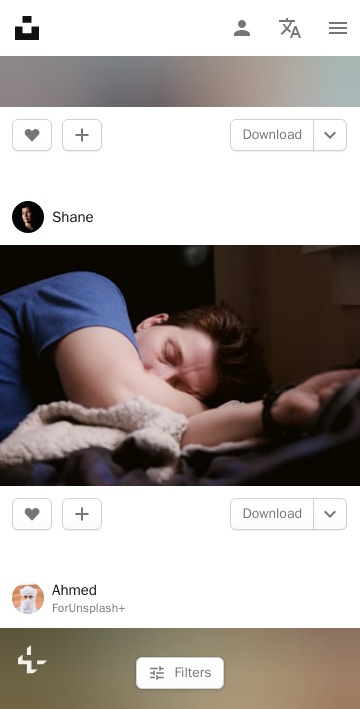 scroll, scrollTop: 8600, scrollLeft: 0, axis: vertical 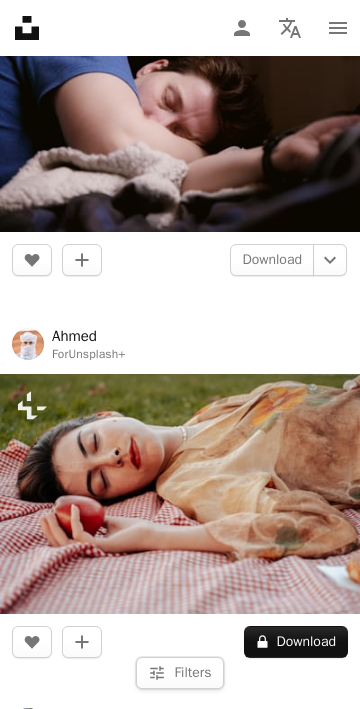click at bounding box center (180, -5856) 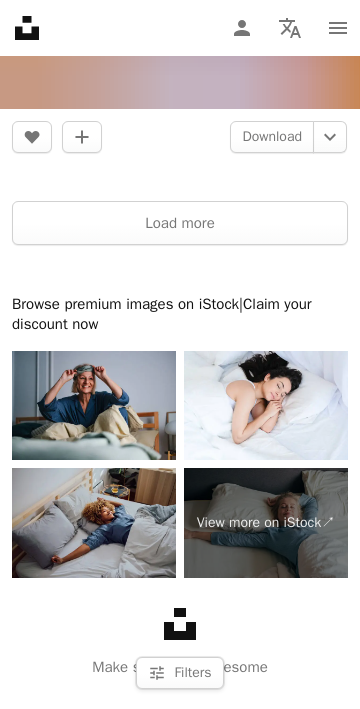 scroll, scrollTop: 12200, scrollLeft: 0, axis: vertical 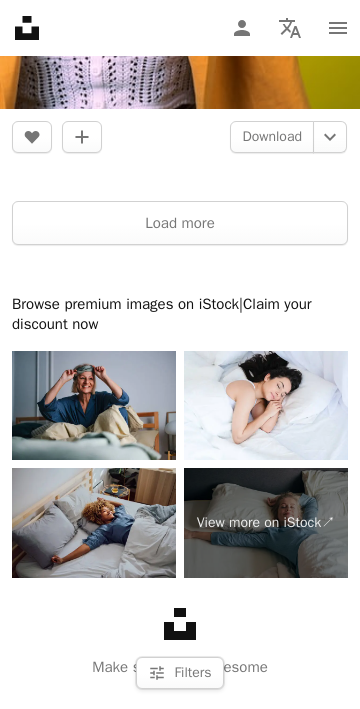 click at bounding box center (180, -6810) 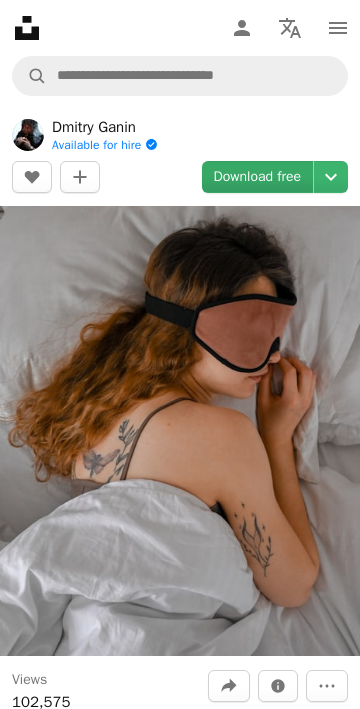 click on "Download free" at bounding box center [258, 177] 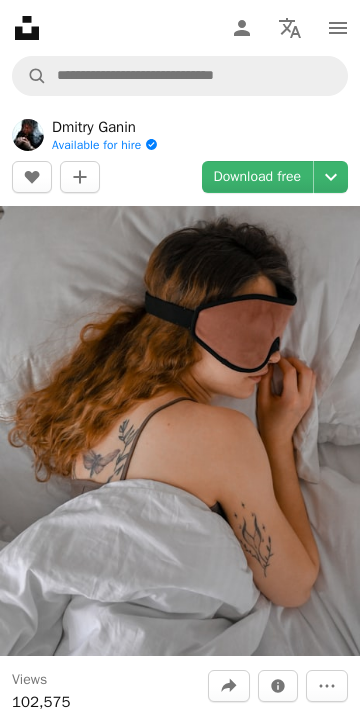 click on "An X shape Close Say thanks! Give a shoutout to Dmitry Ganin on social. A URL sharing icon (chains) Facebook icon X (formerly Twitter) icon Pinterest icon An envelope" at bounding box center (180, 3093) 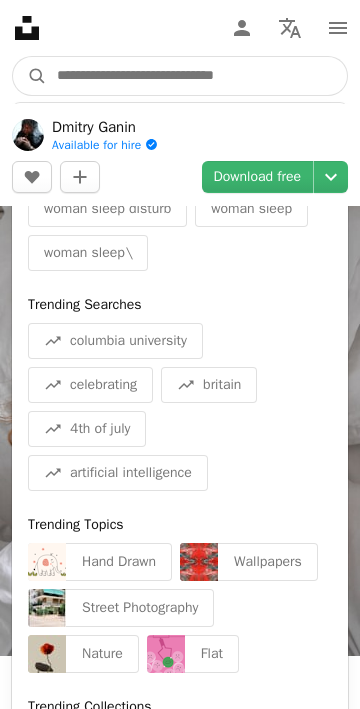 click at bounding box center (197, 76) 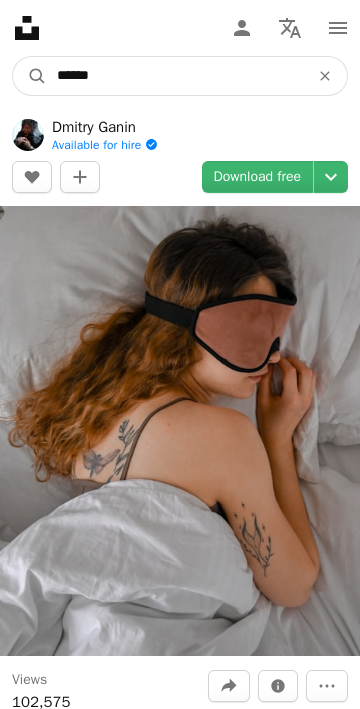 type on "*******" 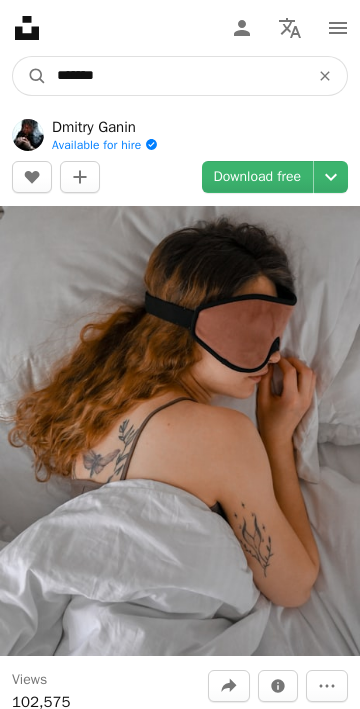 click on "A magnifying glass" at bounding box center [30, 76] 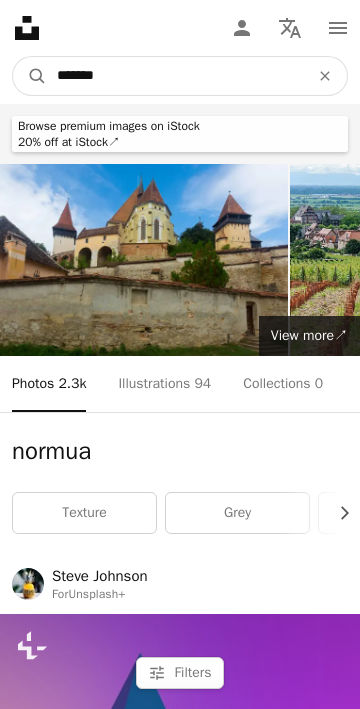 click on "*******" at bounding box center (175, 76) 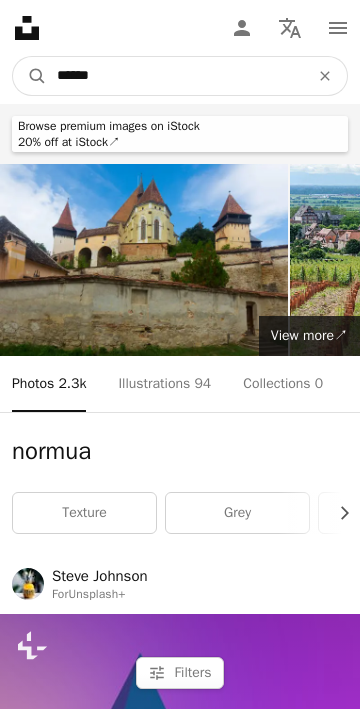 type on "*******" 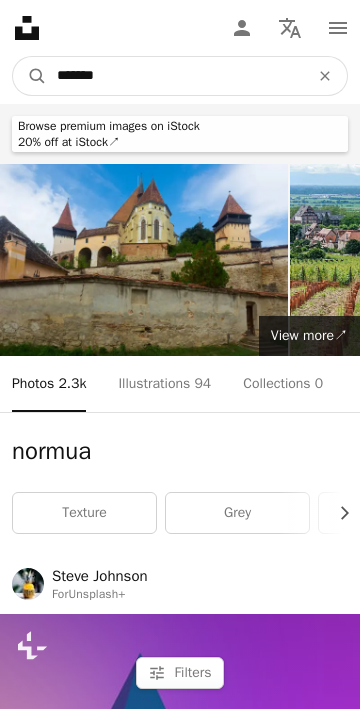 click on "A magnifying glass" at bounding box center [30, 76] 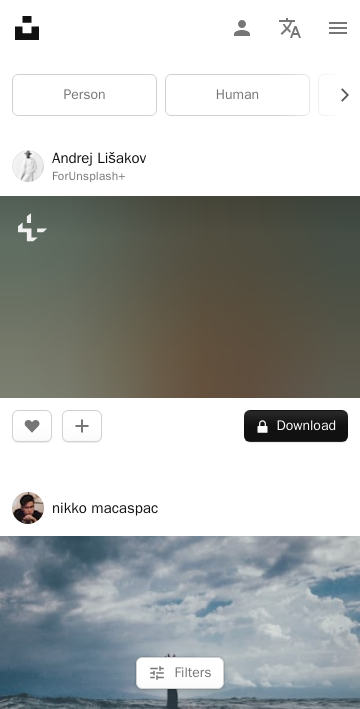 scroll, scrollTop: 400, scrollLeft: 0, axis: vertical 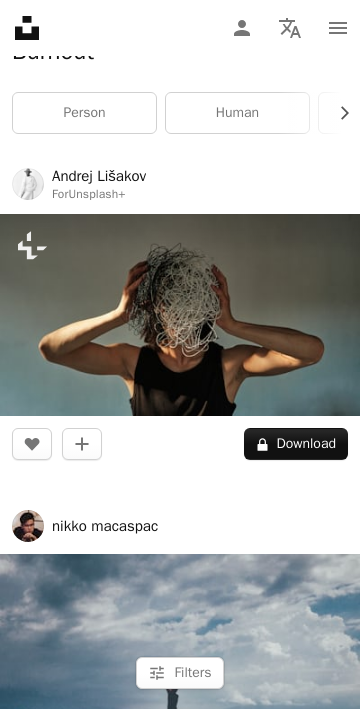 click on "*******" at bounding box center (175, -324) 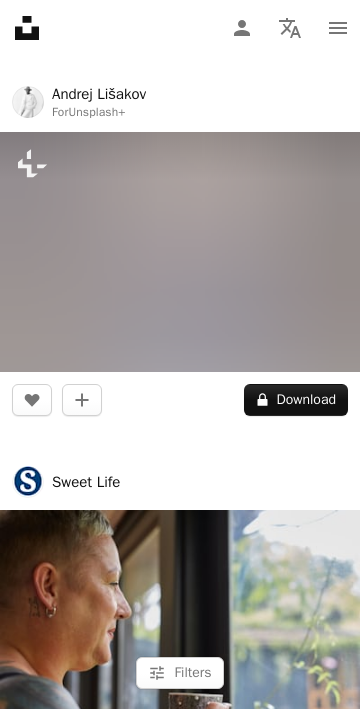 scroll, scrollTop: 7000, scrollLeft: 0, axis: vertical 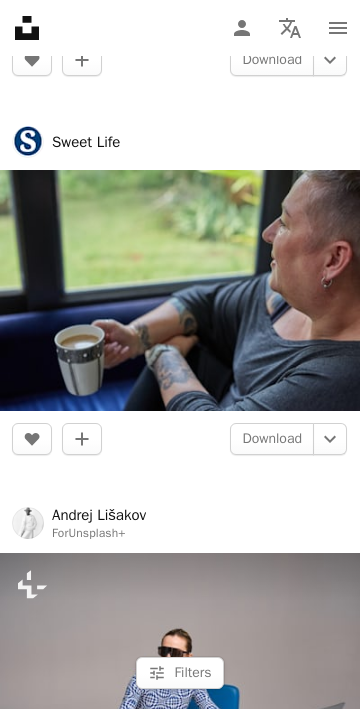 click at bounding box center [180, -4558] 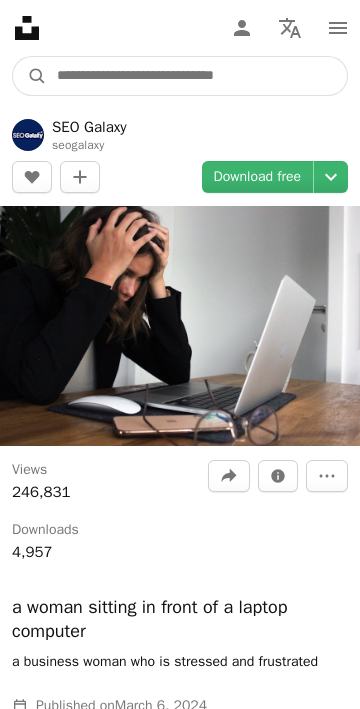 click at bounding box center [197, 76] 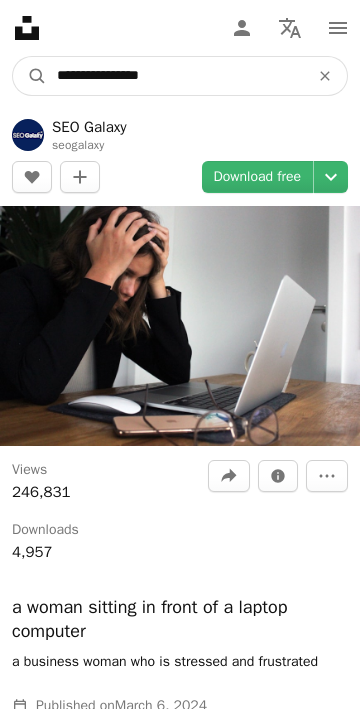 type on "**********" 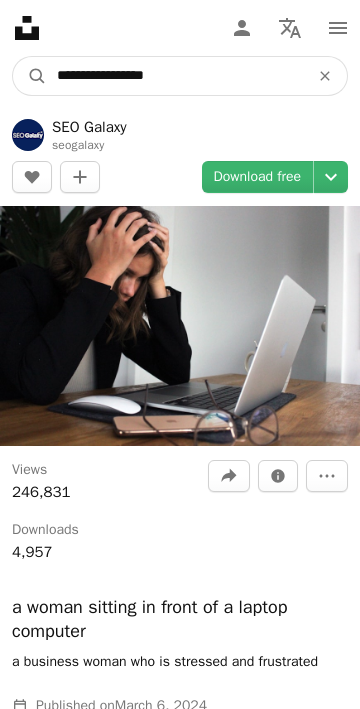 click on "A magnifying glass" at bounding box center [30, 76] 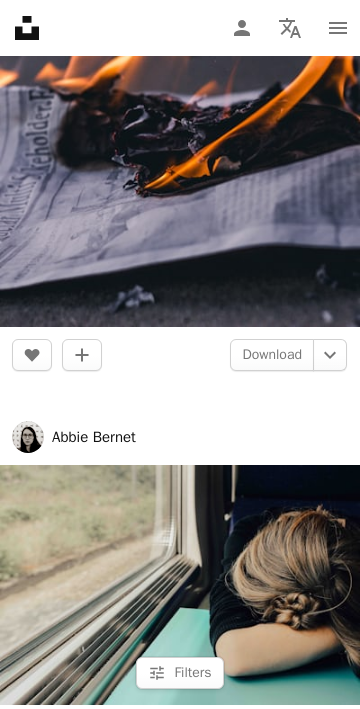 scroll, scrollTop: 6200, scrollLeft: 0, axis: vertical 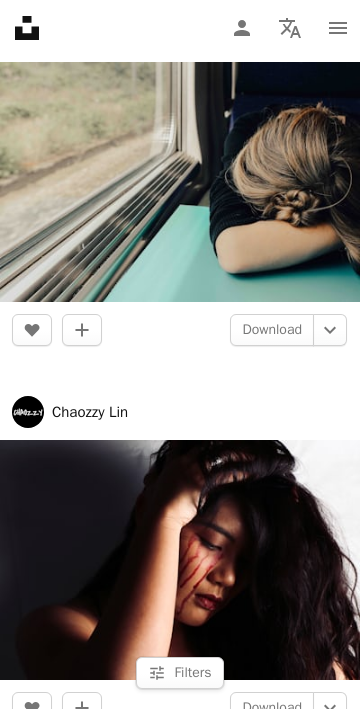 click on "**********" at bounding box center (175, -6124) 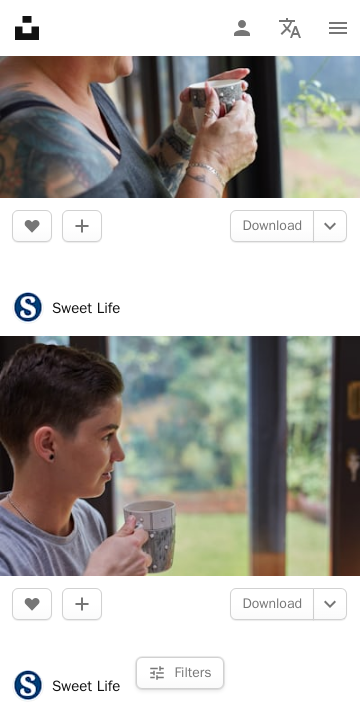 scroll, scrollTop: 6700, scrollLeft: 0, axis: vertical 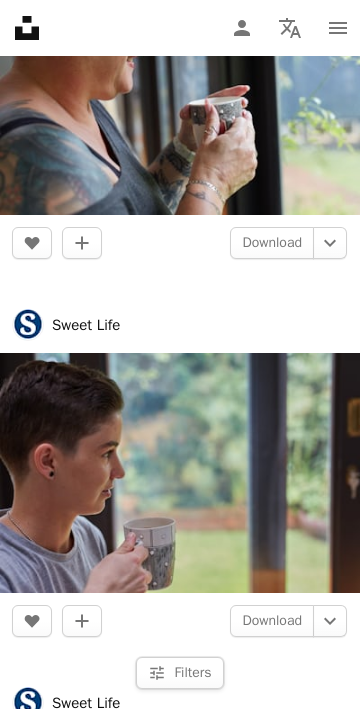 click at bounding box center [180, -4297] 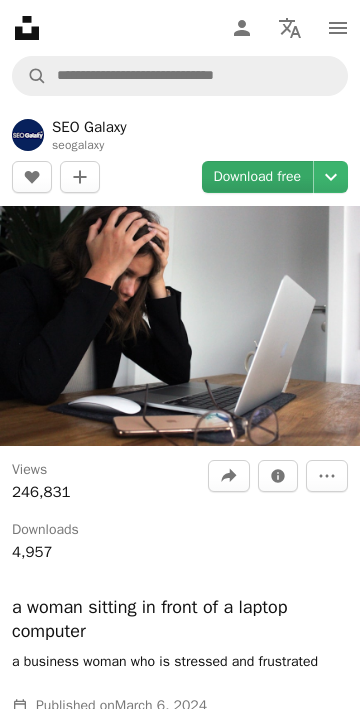 click on "Download free" at bounding box center [258, 177] 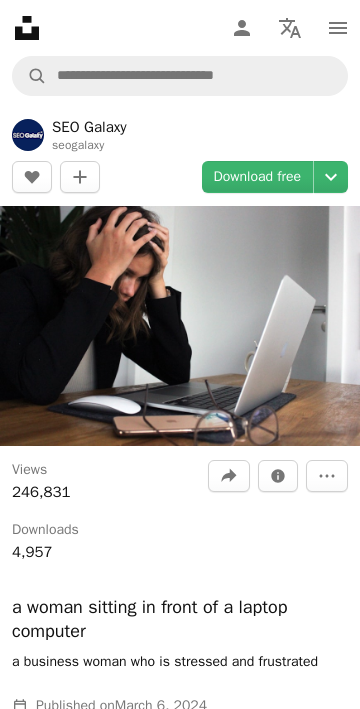 click on "An X shape Close Say thanks! Give a shoutout to SEO Galaxy on social. A URL sharing icon (chains) Facebook icon X (formerly Twitter) icon Pinterest icon An envelope" at bounding box center (180, 2668) 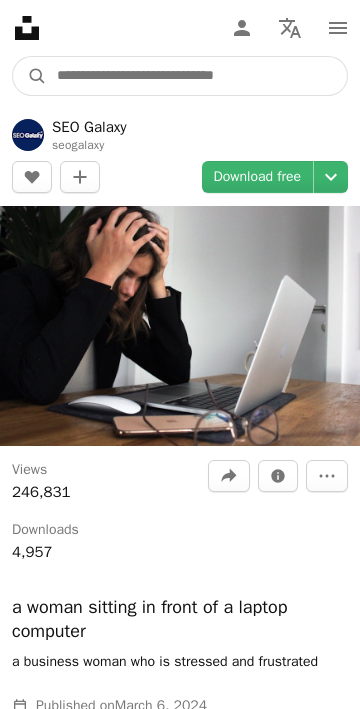 click at bounding box center [197, 76] 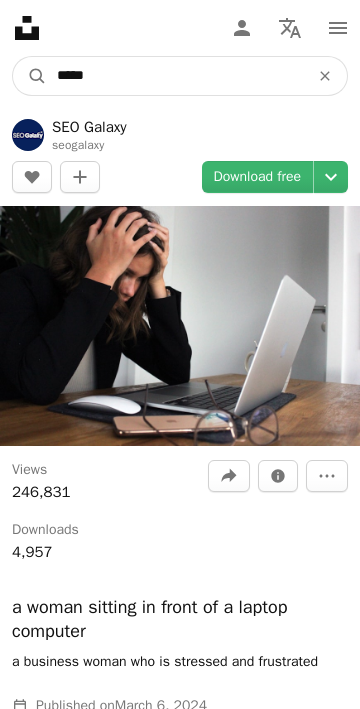 type on "******" 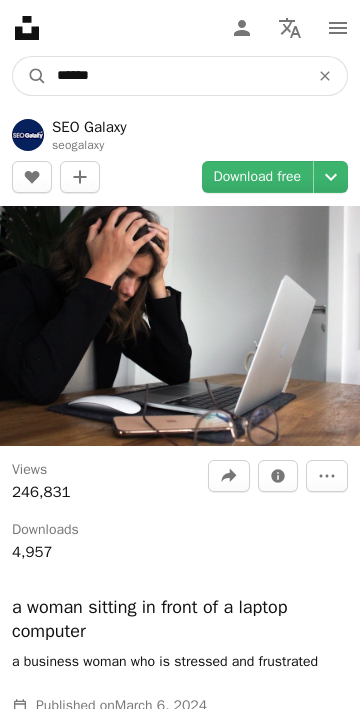 click on "A magnifying glass" at bounding box center [30, 76] 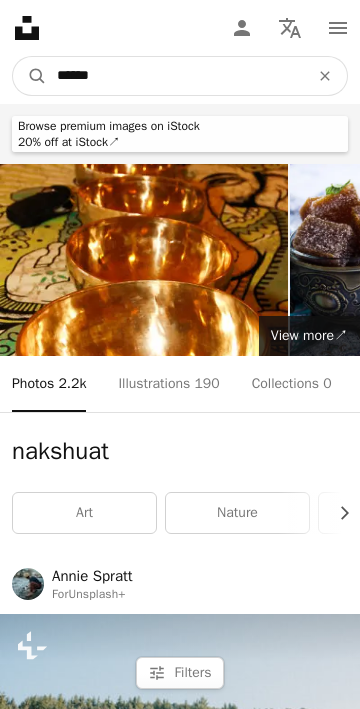 click on "******" at bounding box center (175, 76) 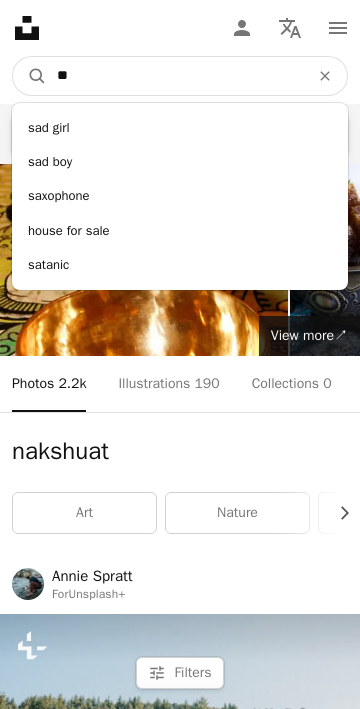 type on "*" 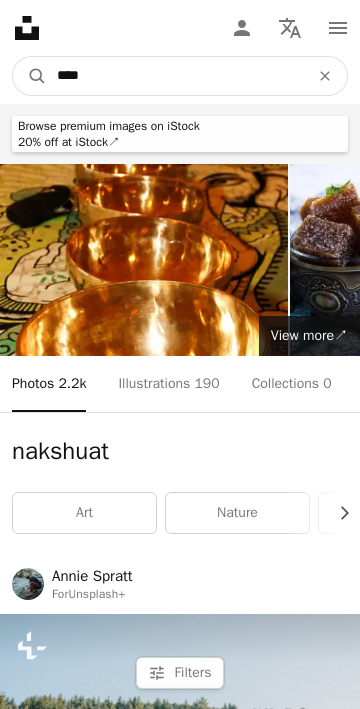 type on "*****" 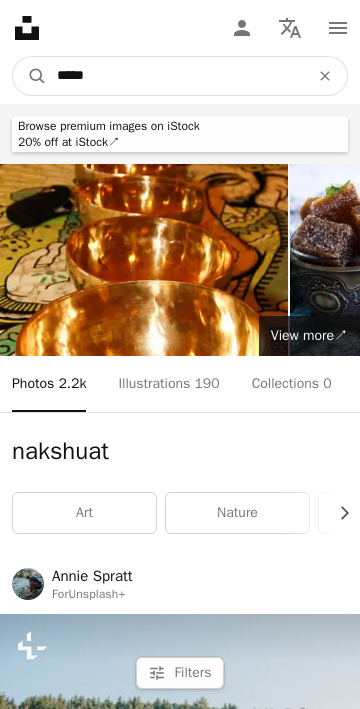 click on "A magnifying glass" at bounding box center (30, 76) 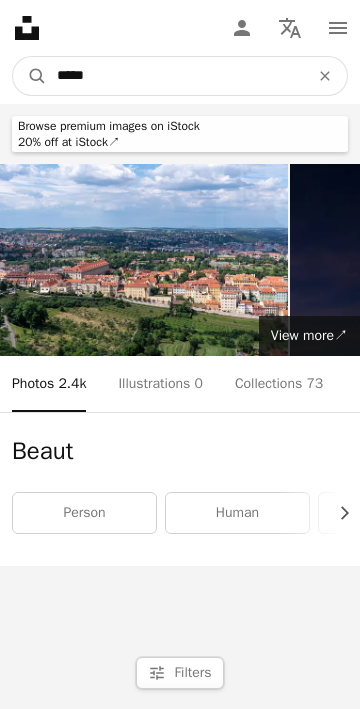 type on "******" 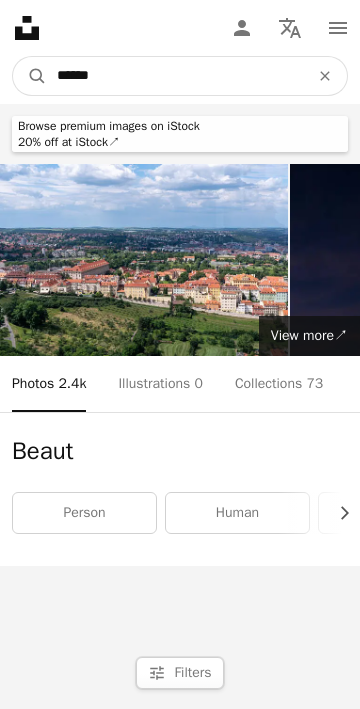 click on "******" at bounding box center (175, 76) 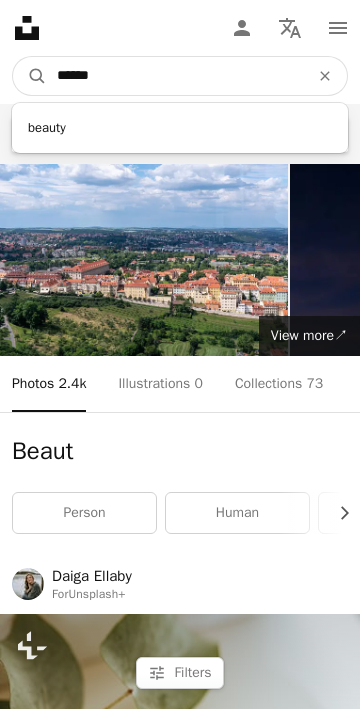 click on "A magnifying glass" at bounding box center [30, 76] 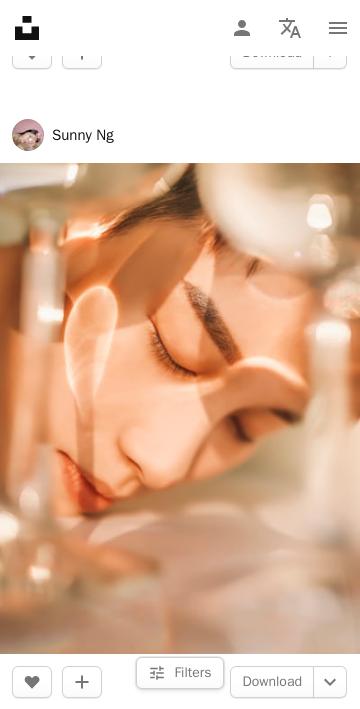 scroll, scrollTop: 2700, scrollLeft: 0, axis: vertical 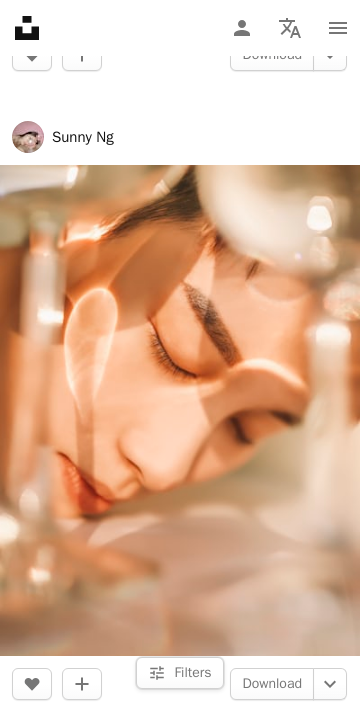 click at bounding box center [180, -1438] 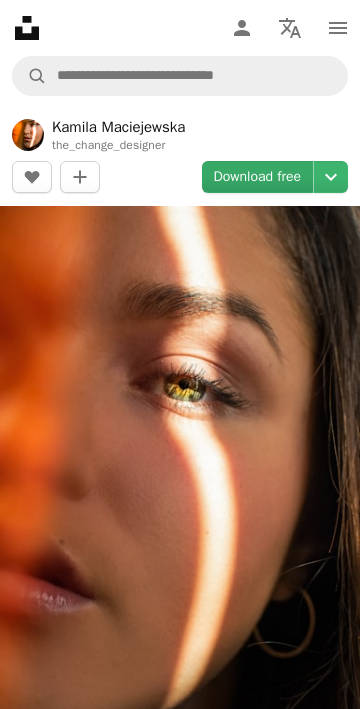 click on "Download free" at bounding box center [258, 177] 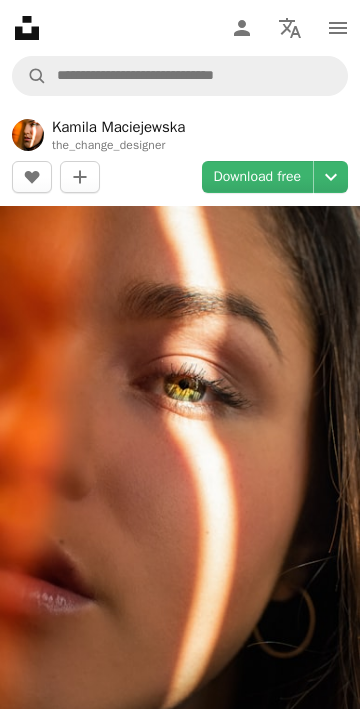 click on "An X shape Close Say thanks! Give a shoutout to Kamila Maciejewska on social. A URL sharing icon (chains) Facebook icon X (formerly Twitter) icon Pinterest icon An envelope" at bounding box center [180, 3105] 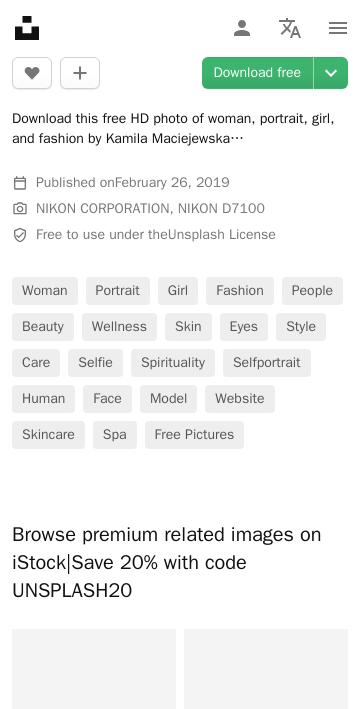 scroll, scrollTop: 1100, scrollLeft: 0, axis: vertical 